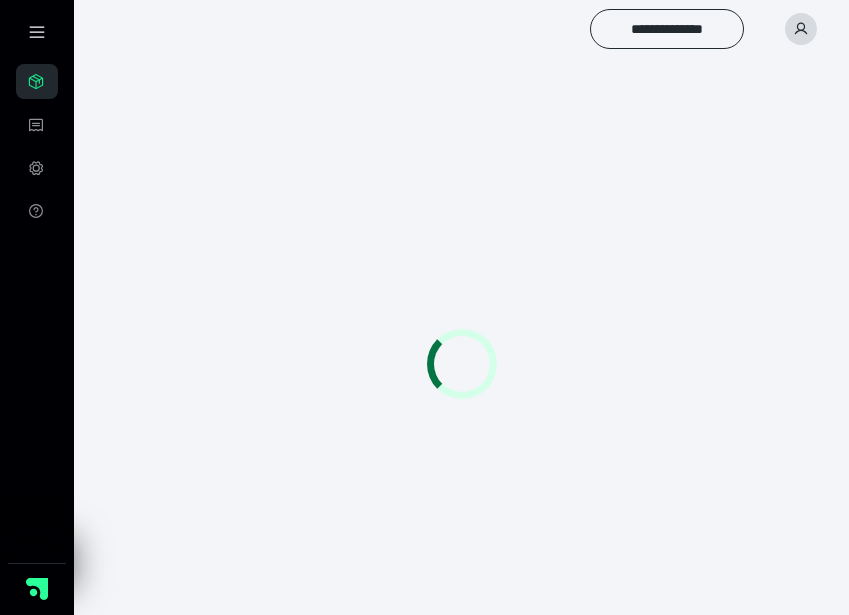 scroll, scrollTop: 0, scrollLeft: 0, axis: both 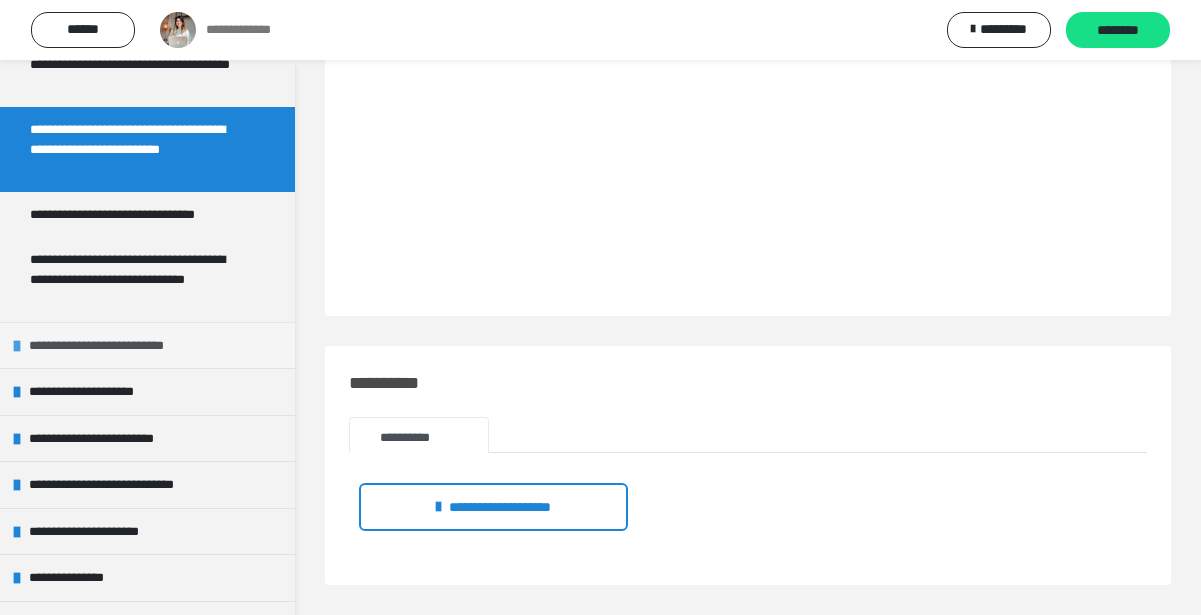 click on "**********" at bounding box center (122, 346) 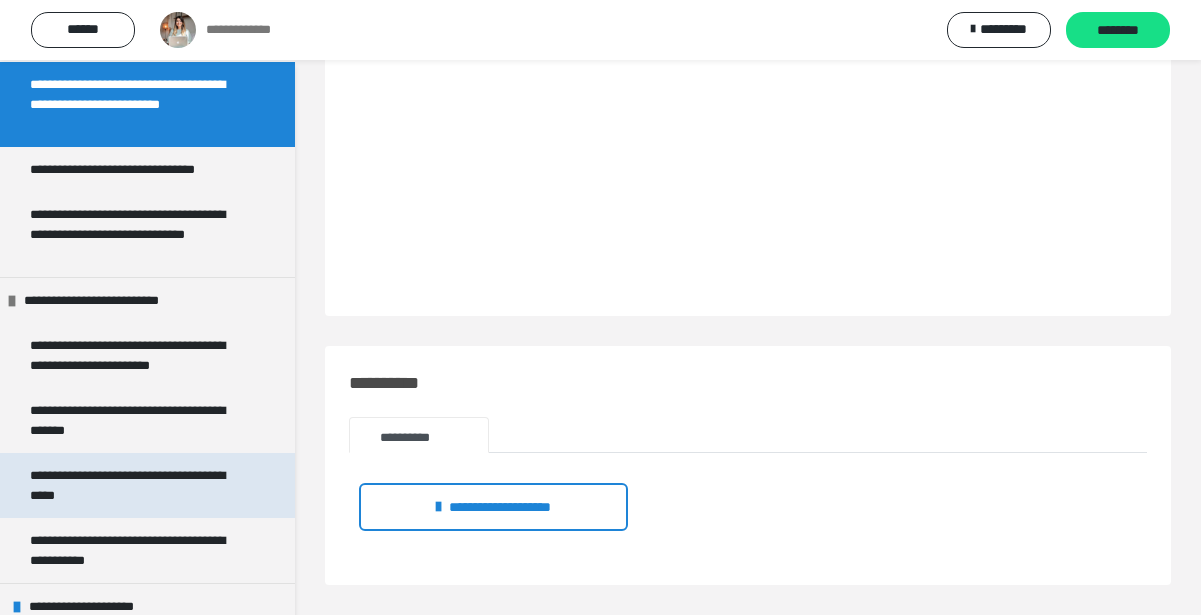 scroll, scrollTop: 412, scrollLeft: 0, axis: vertical 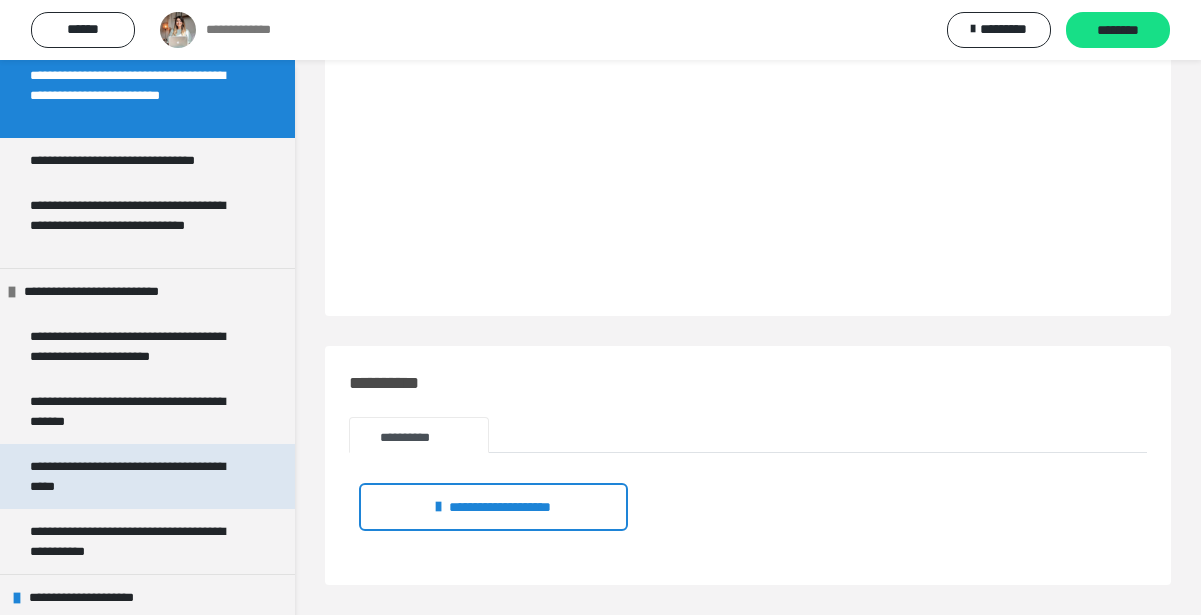 click on "**********" at bounding box center [139, 476] 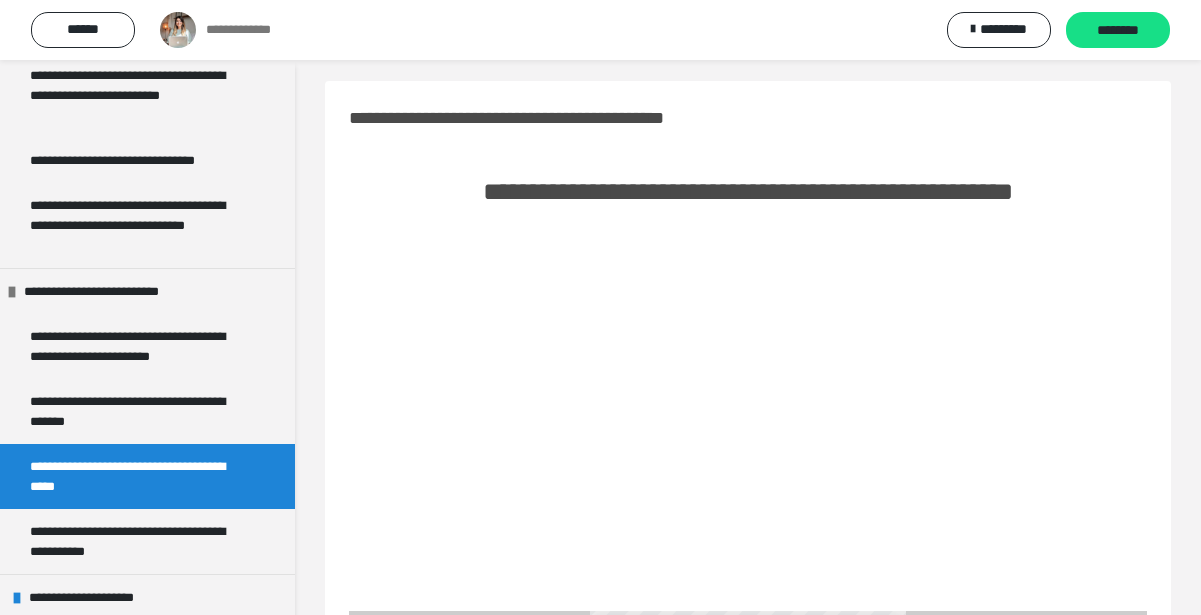 scroll, scrollTop: 0, scrollLeft: 0, axis: both 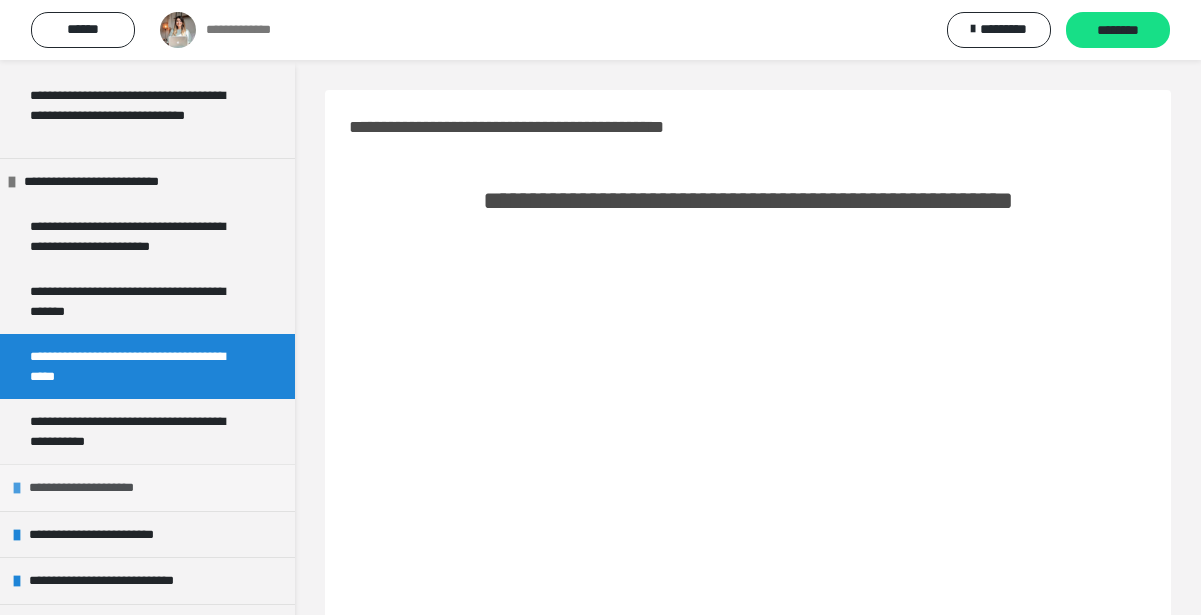 click on "**********" at bounding box center (95, 488) 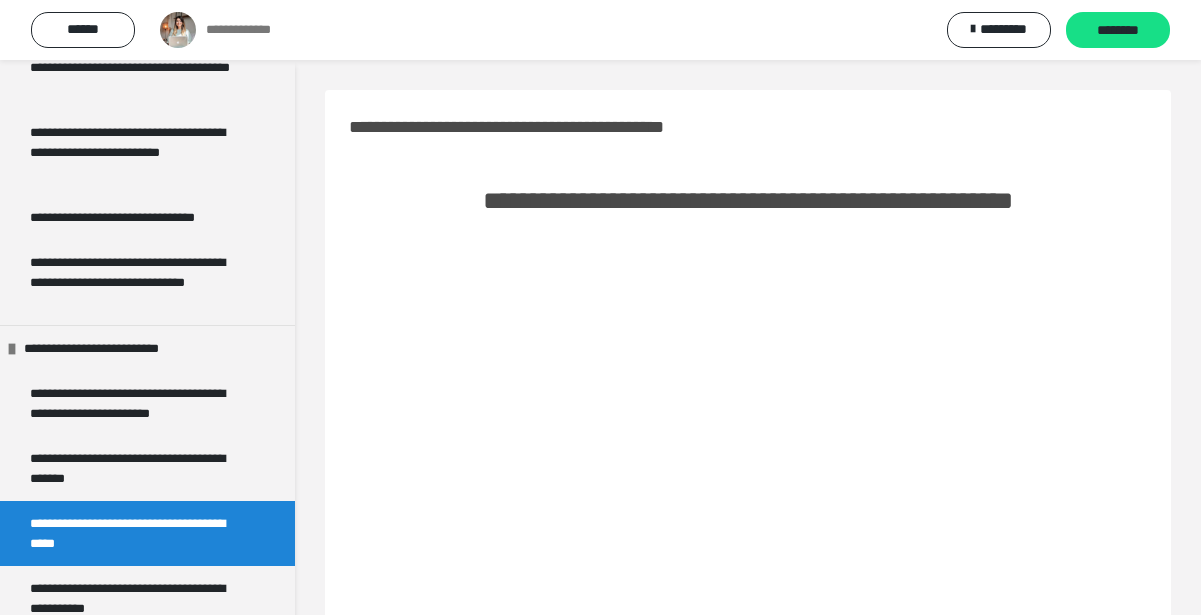 scroll, scrollTop: 356, scrollLeft: 0, axis: vertical 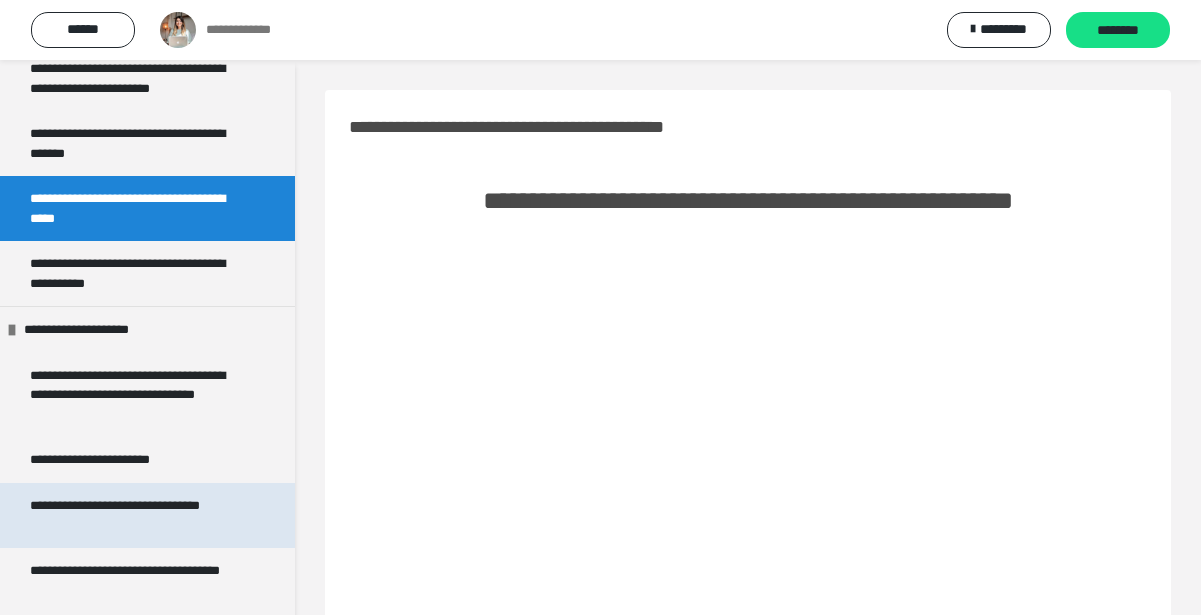 click on "**********" at bounding box center (139, 515) 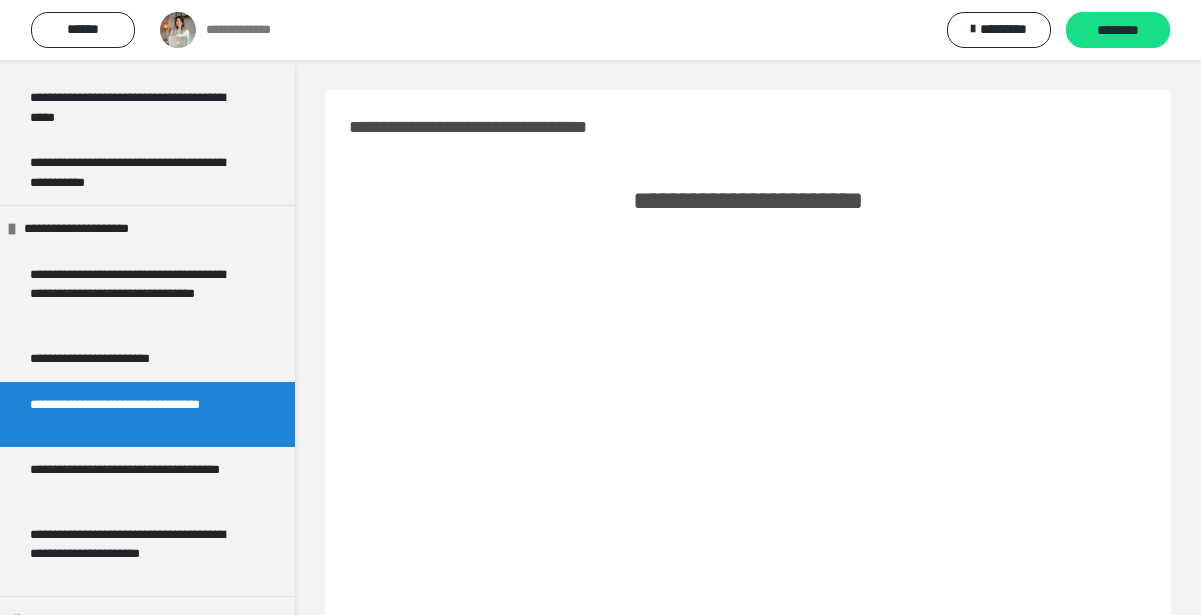 scroll, scrollTop: 780, scrollLeft: 0, axis: vertical 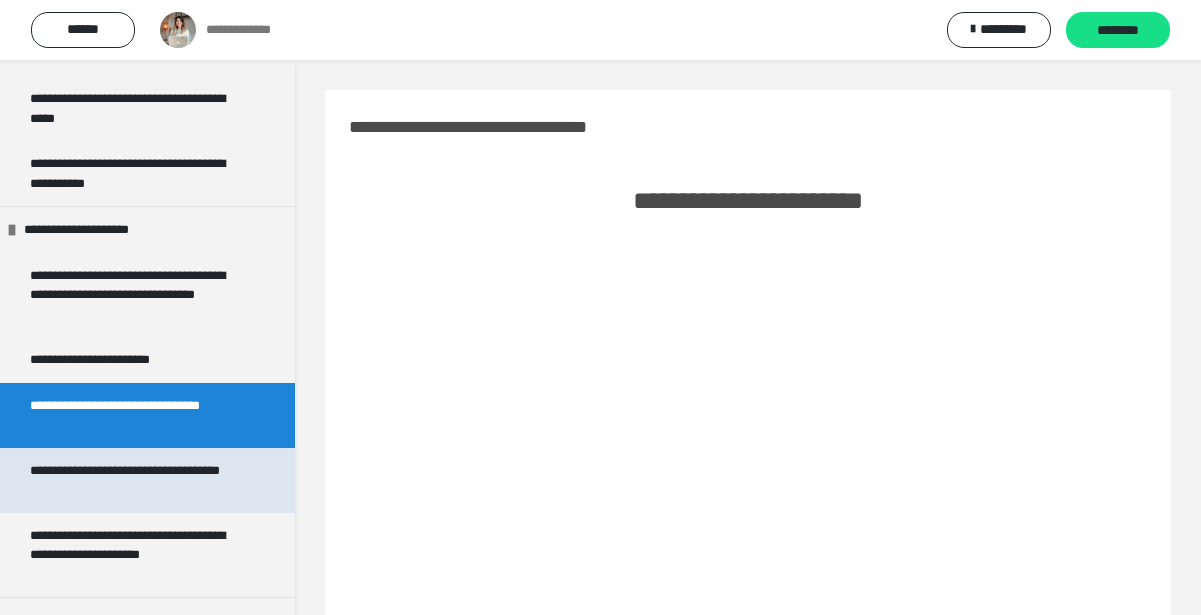 click on "**********" at bounding box center (139, 480) 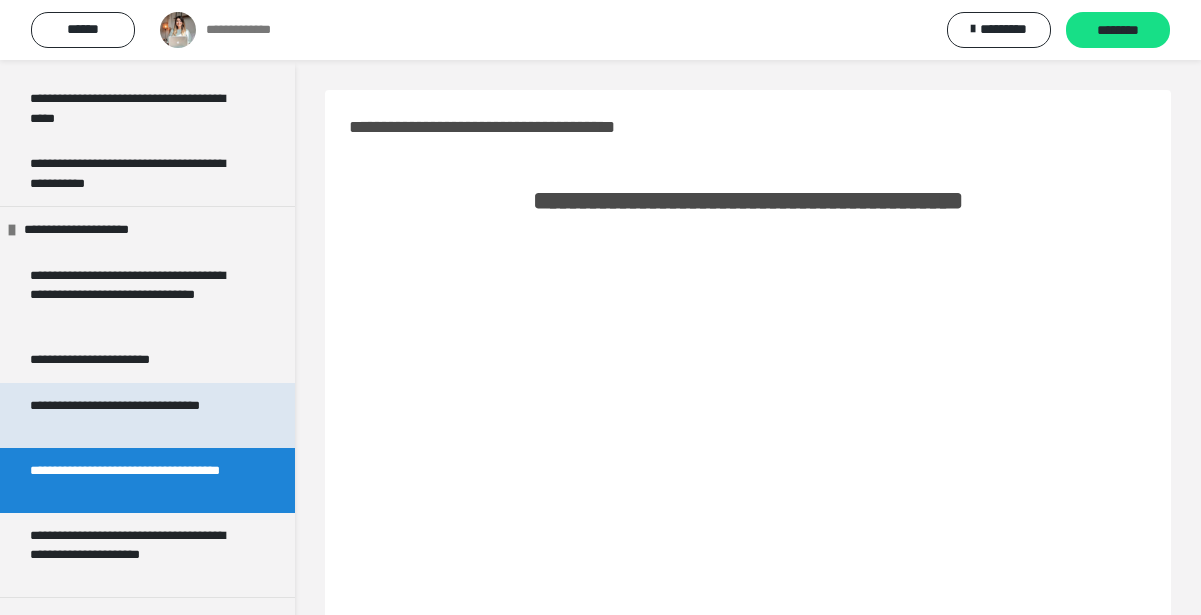 click on "**********" at bounding box center [139, 415] 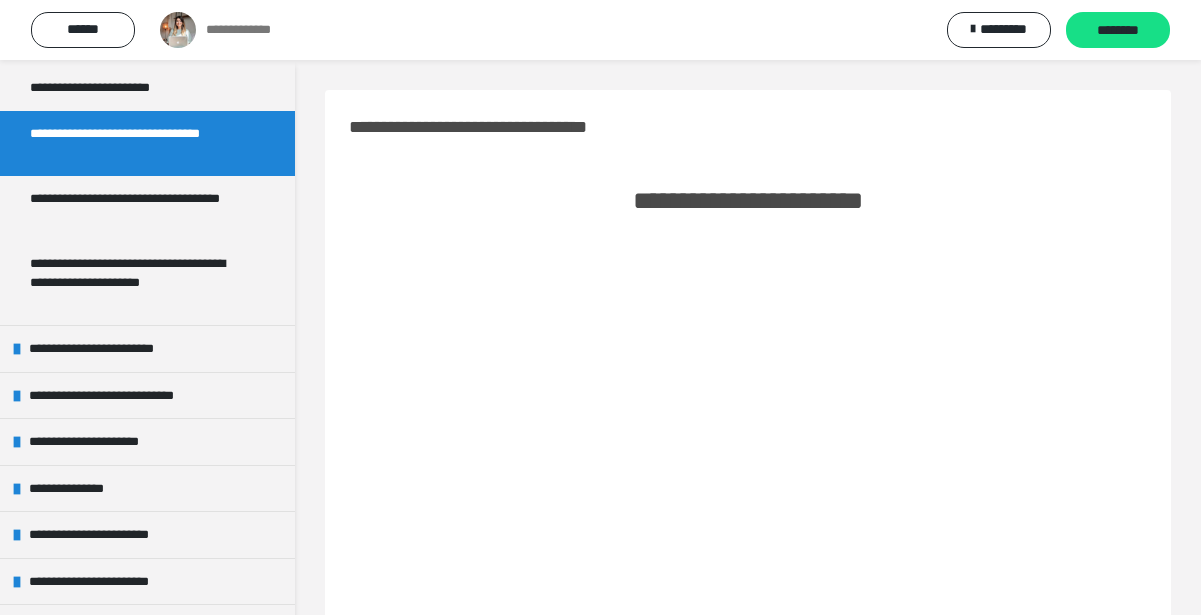 scroll, scrollTop: 1093, scrollLeft: 0, axis: vertical 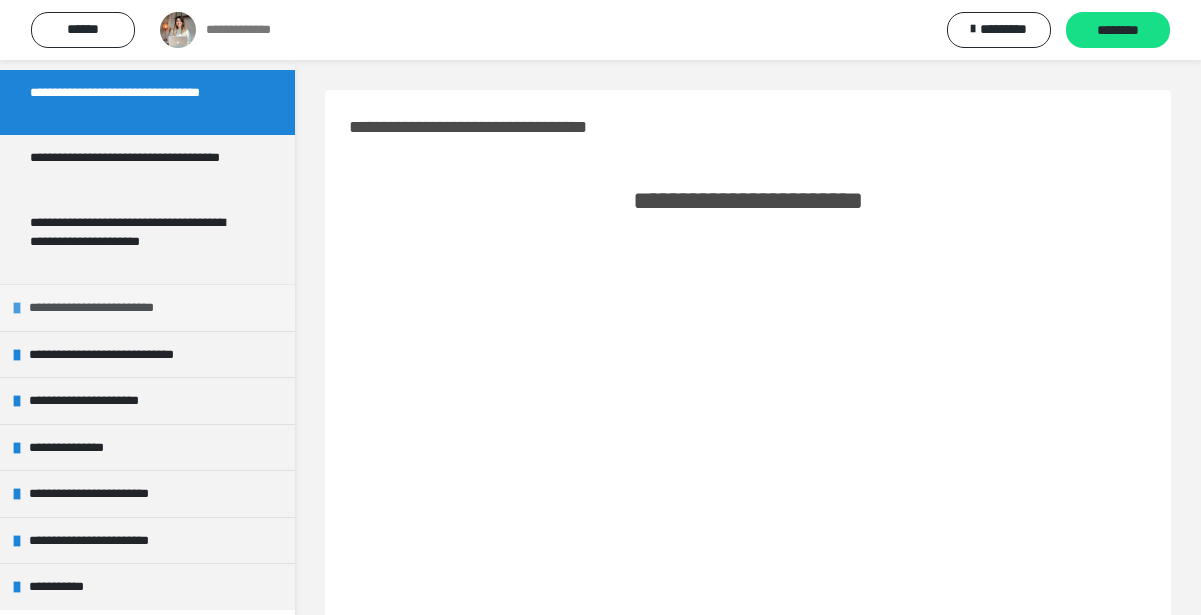 click on "**********" at bounding box center [114, 308] 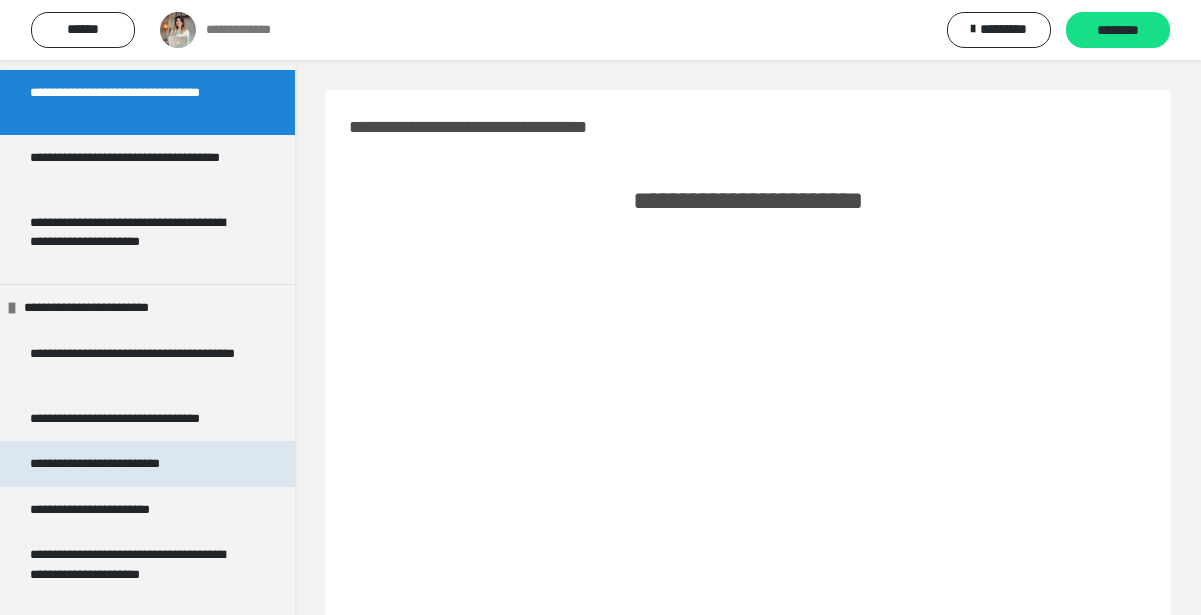 click on "**********" at bounding box center (122, 464) 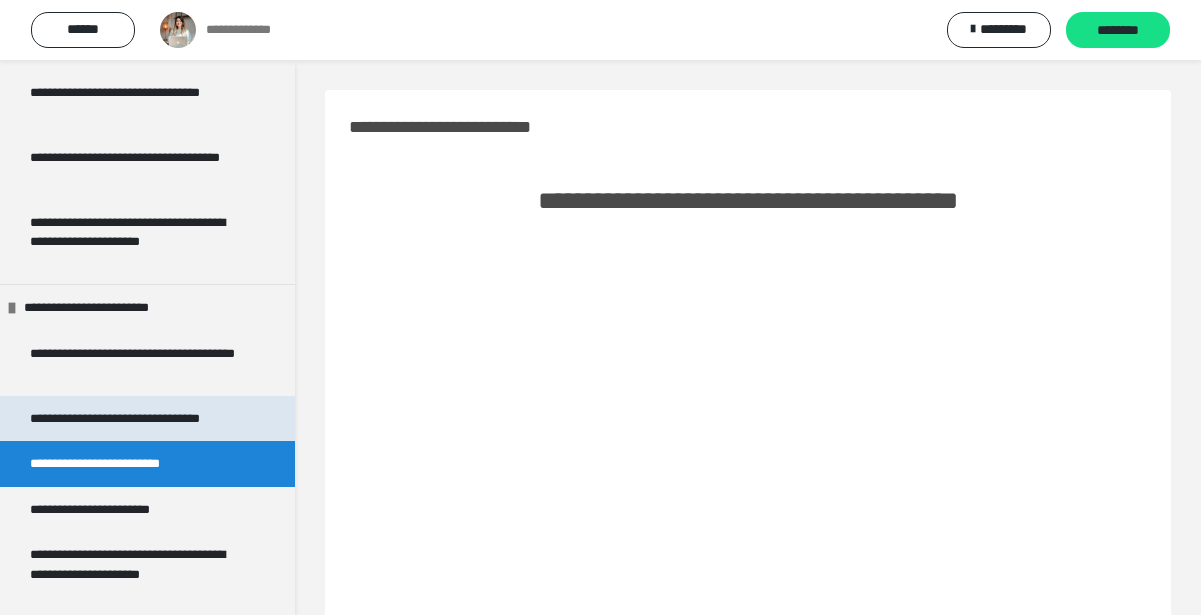 click on "**********" at bounding box center [137, 419] 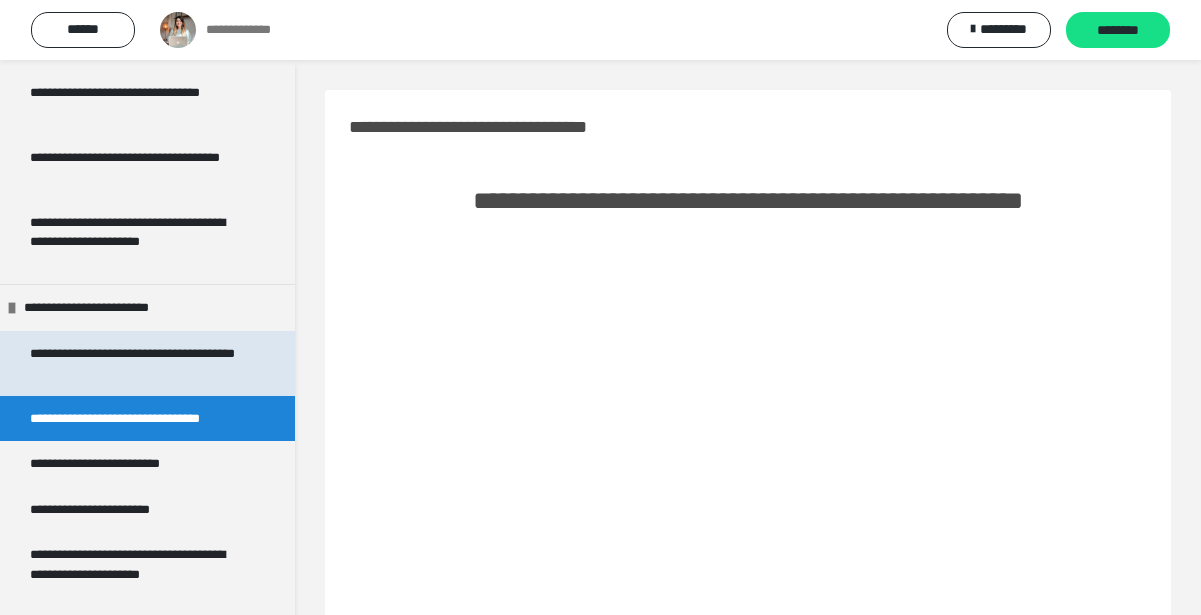 click on "**********" at bounding box center (139, 363) 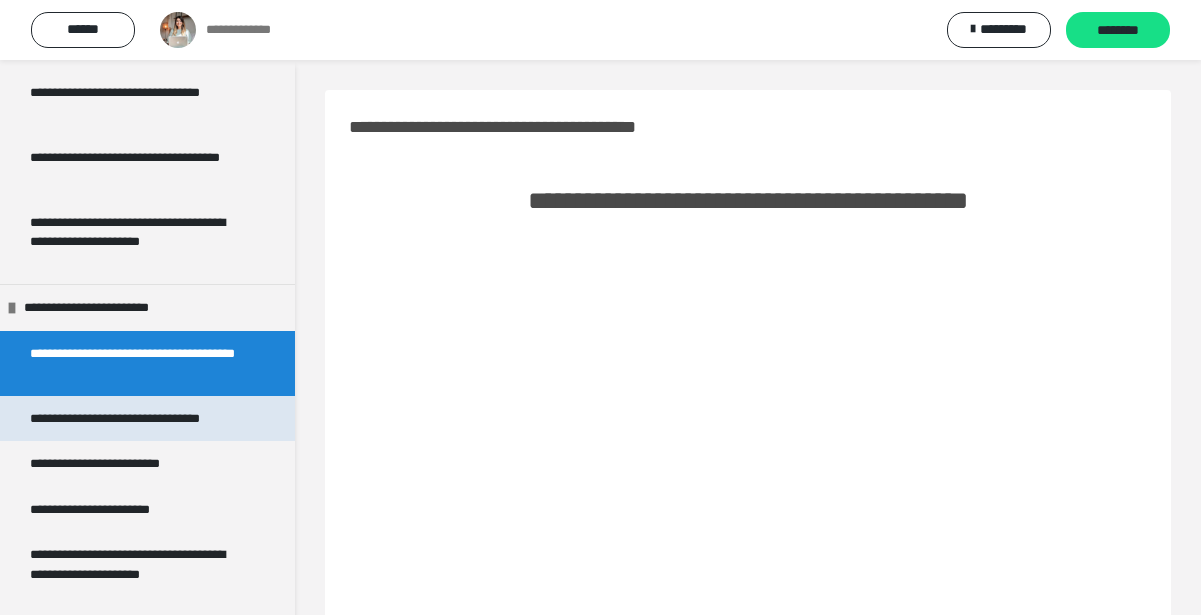 click on "**********" at bounding box center (137, 419) 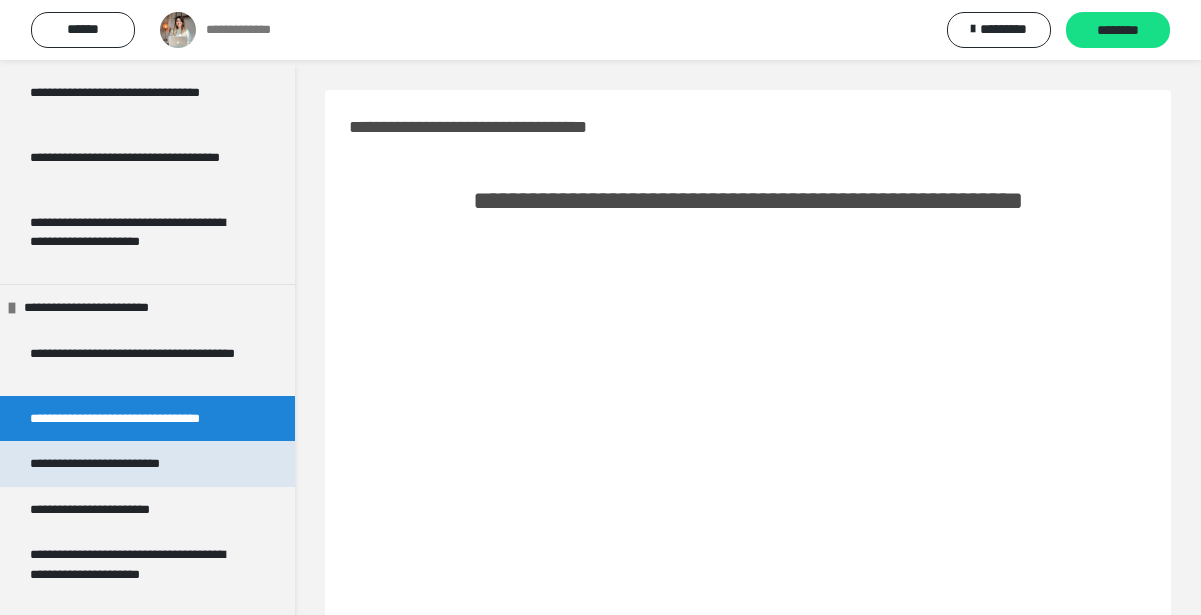 click on "**********" at bounding box center (122, 464) 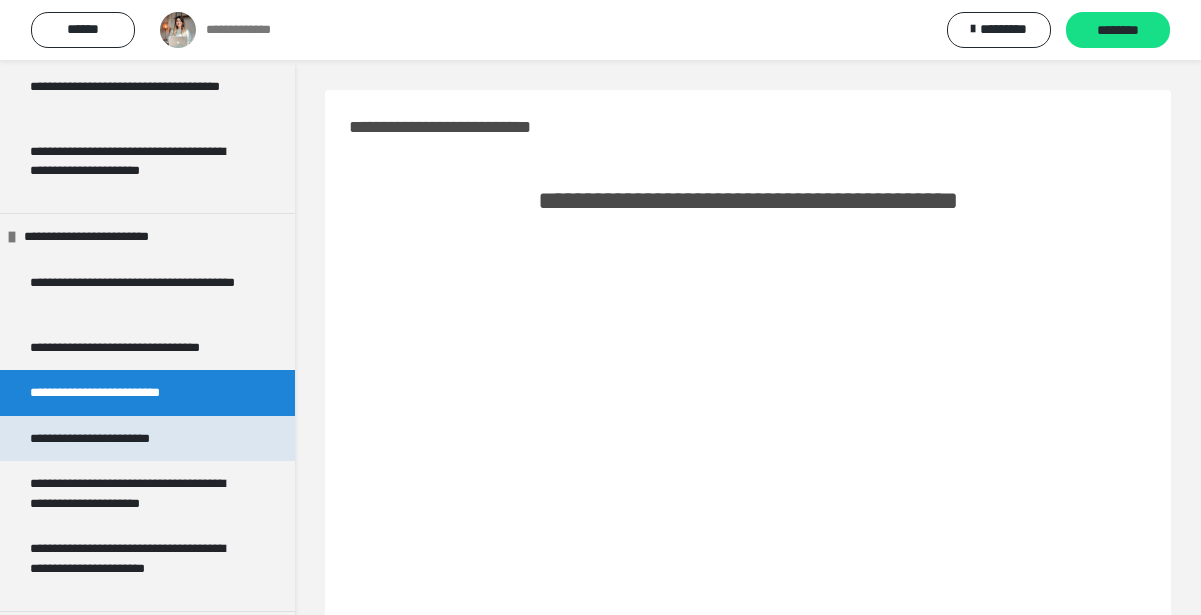 click on "**********" at bounding box center (109, 439) 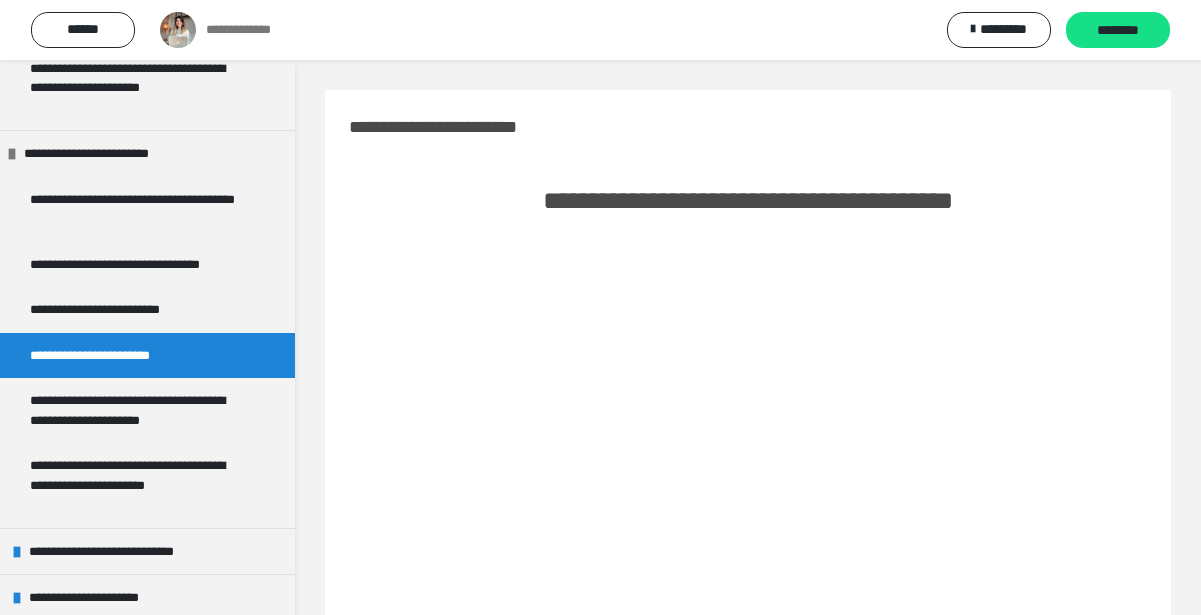 scroll, scrollTop: 1255, scrollLeft: 0, axis: vertical 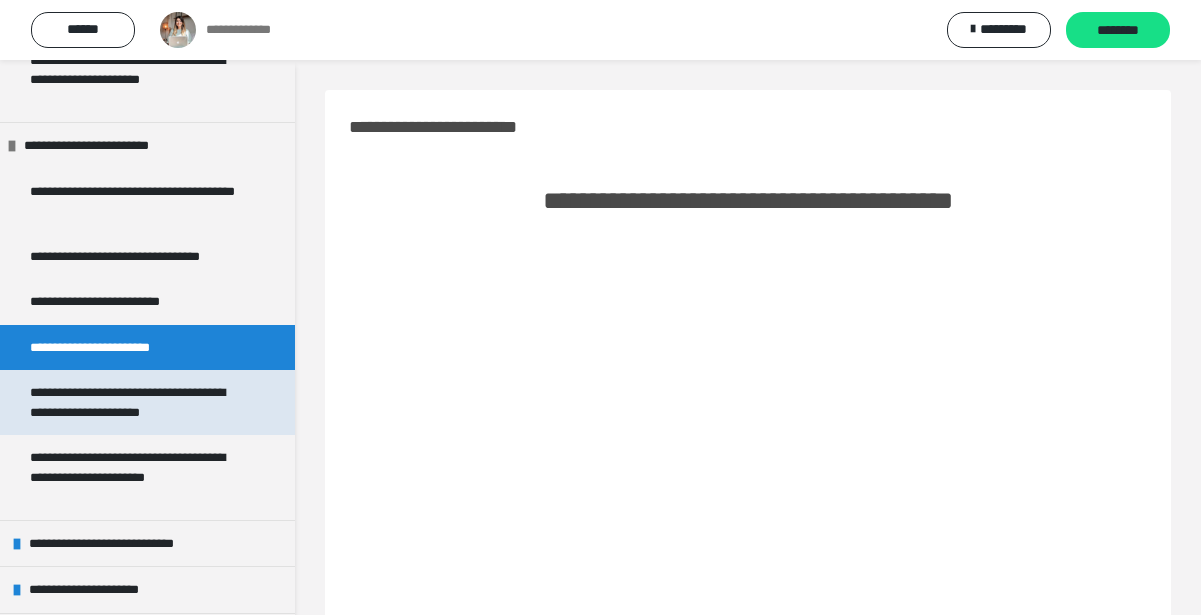 click on "**********" at bounding box center [139, 402] 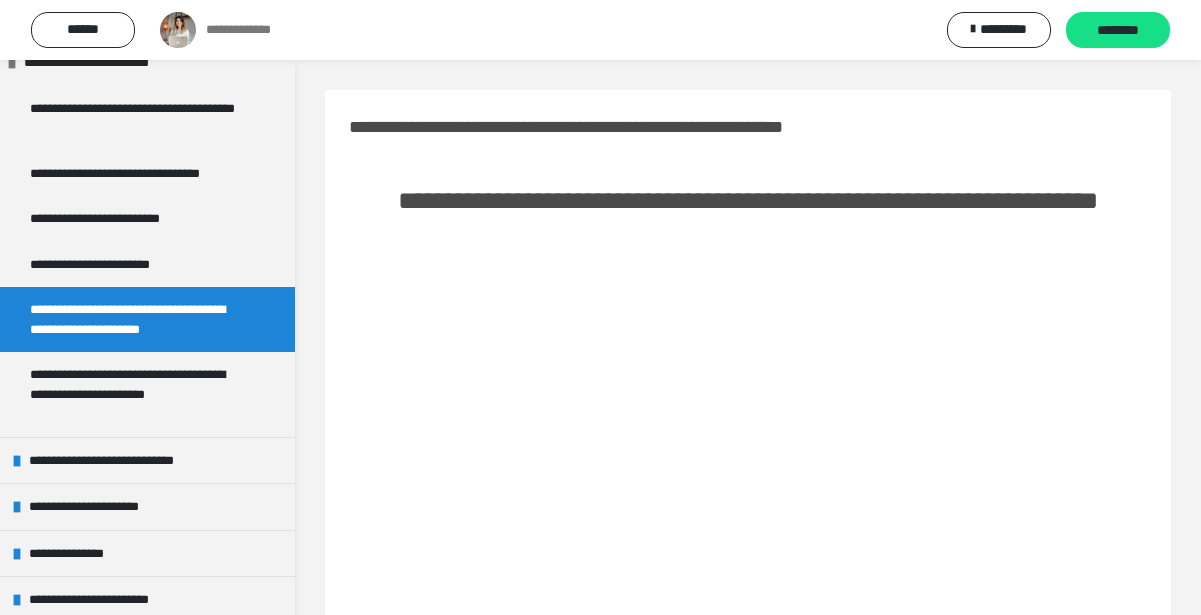 scroll, scrollTop: 1340, scrollLeft: 0, axis: vertical 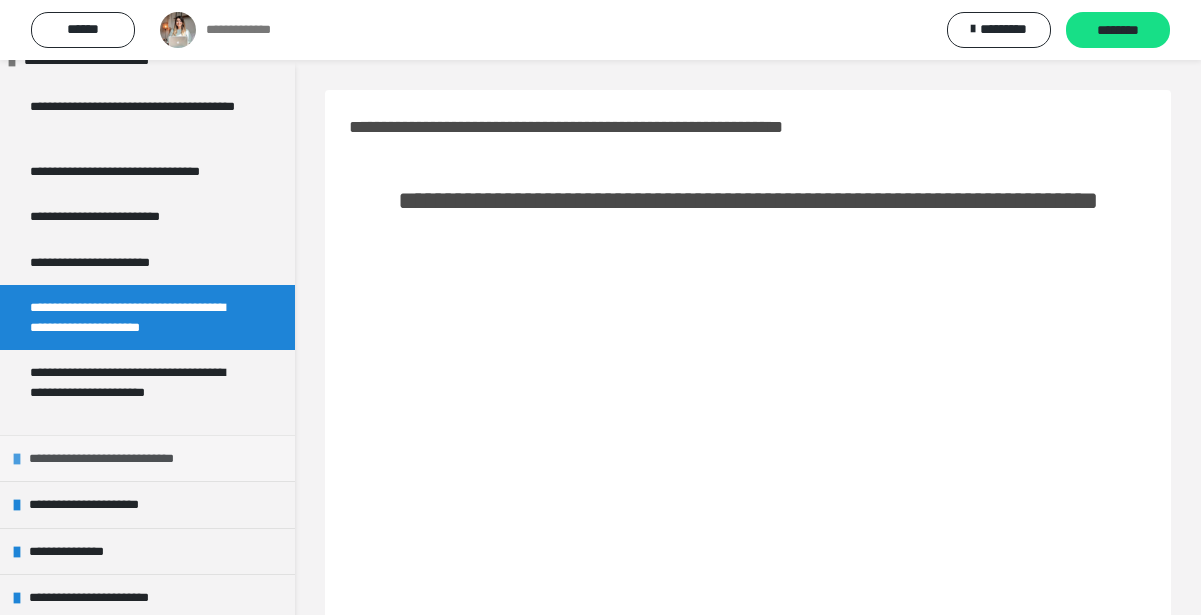 click on "**********" at bounding box center (128, 459) 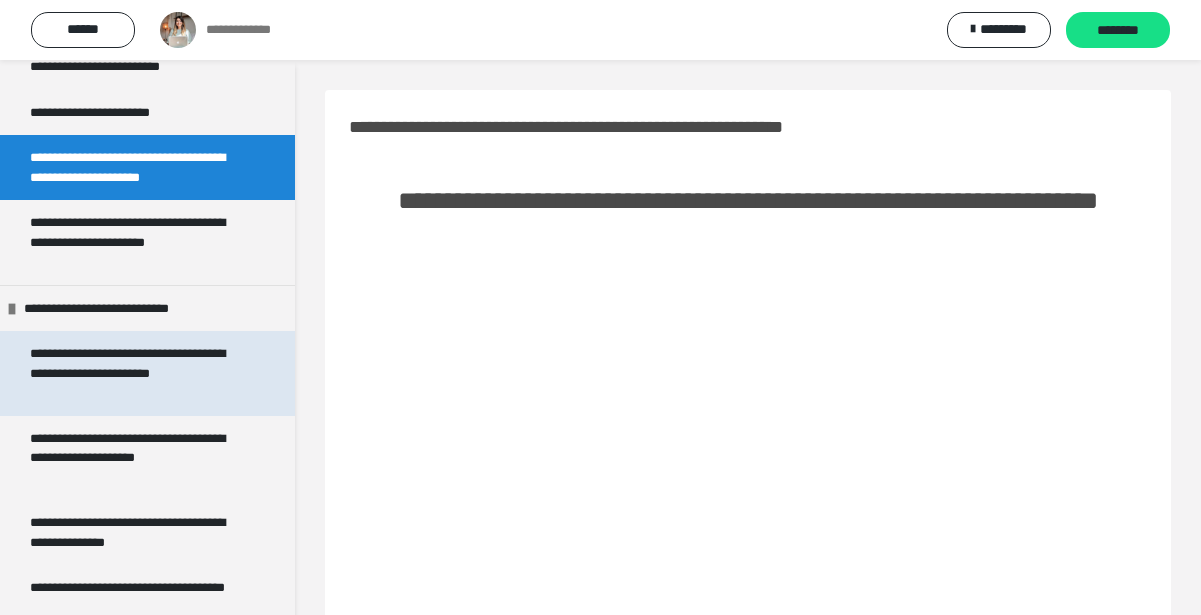scroll, scrollTop: 1492, scrollLeft: 0, axis: vertical 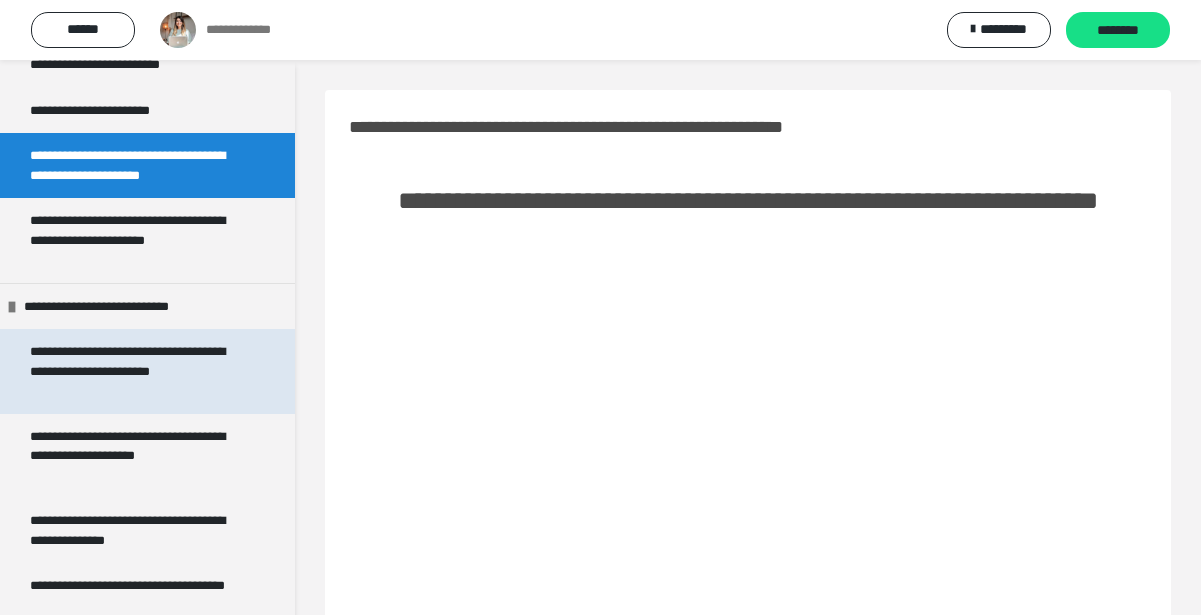 click on "**********" at bounding box center [139, 371] 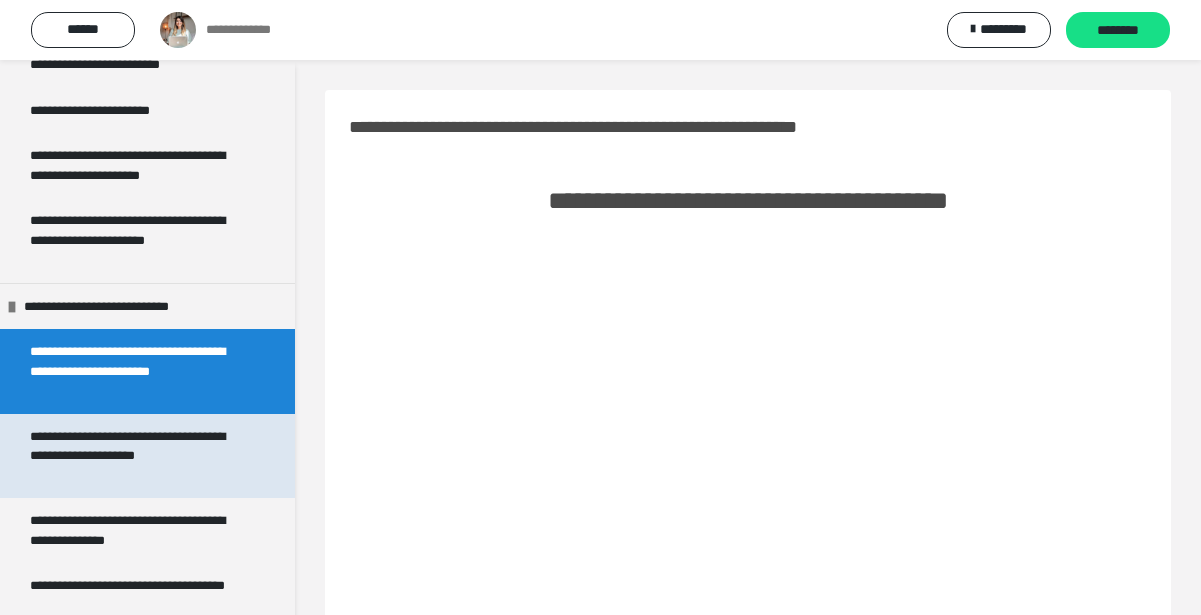 click on "**********" at bounding box center (139, 456) 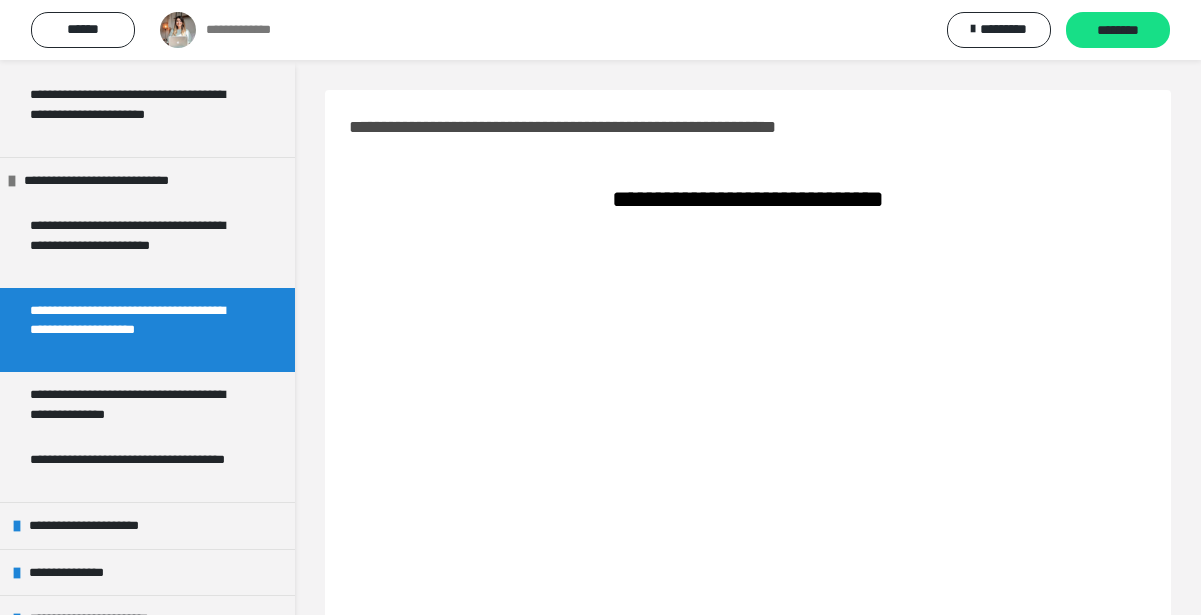 scroll, scrollTop: 1629, scrollLeft: 0, axis: vertical 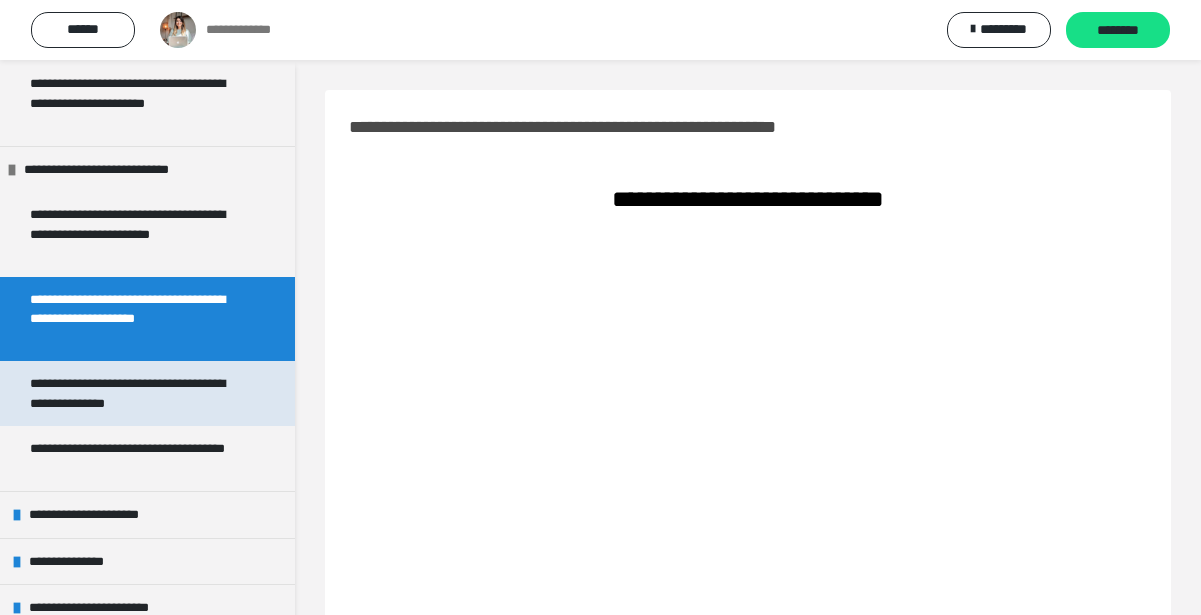 click on "**********" at bounding box center (139, 393) 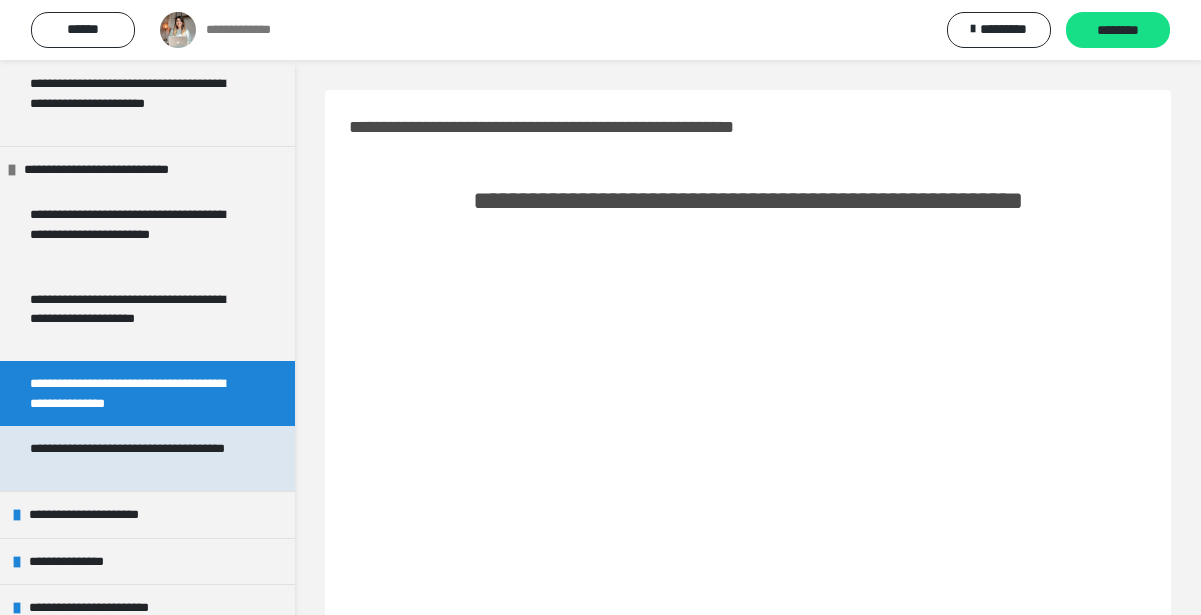 click on "**********" at bounding box center (139, 458) 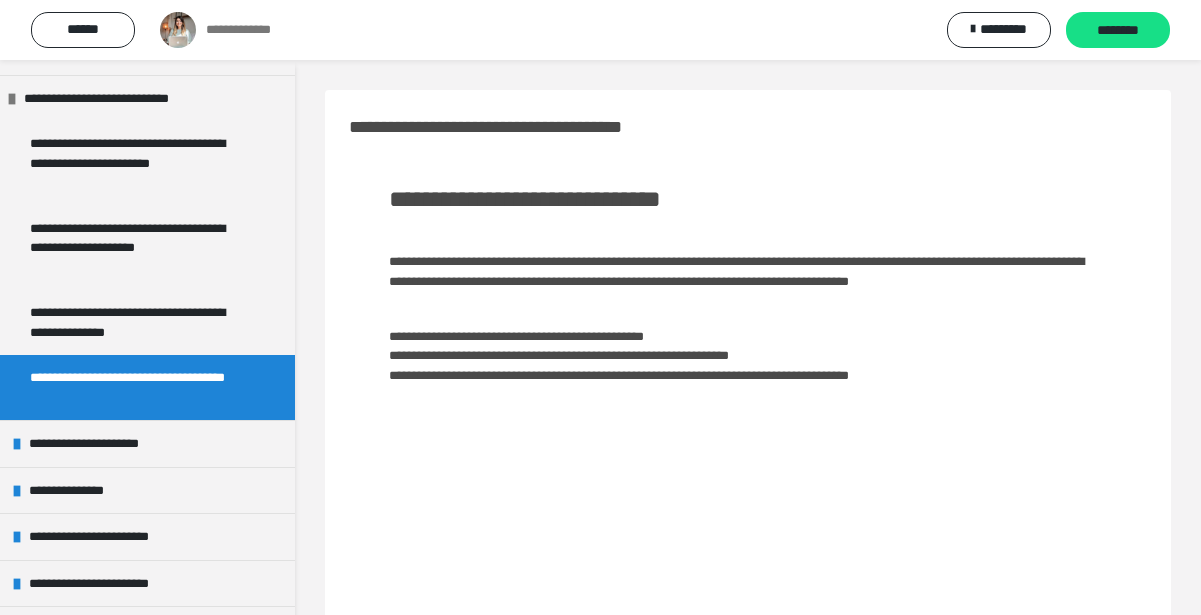 scroll, scrollTop: 1701, scrollLeft: 0, axis: vertical 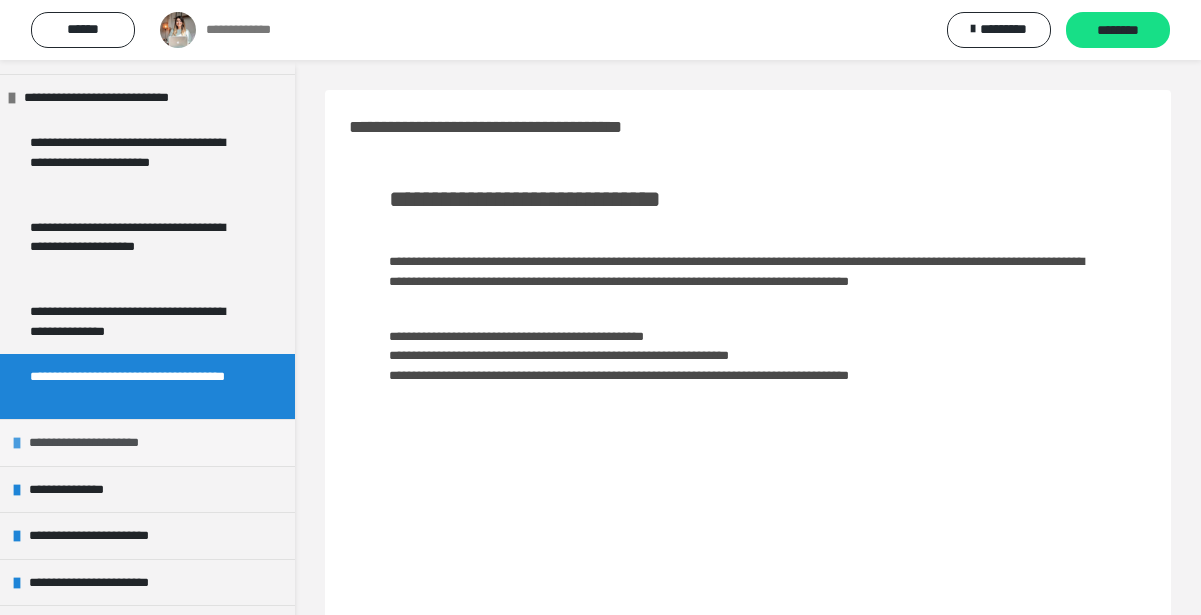 click on "**********" at bounding box center [108, 443] 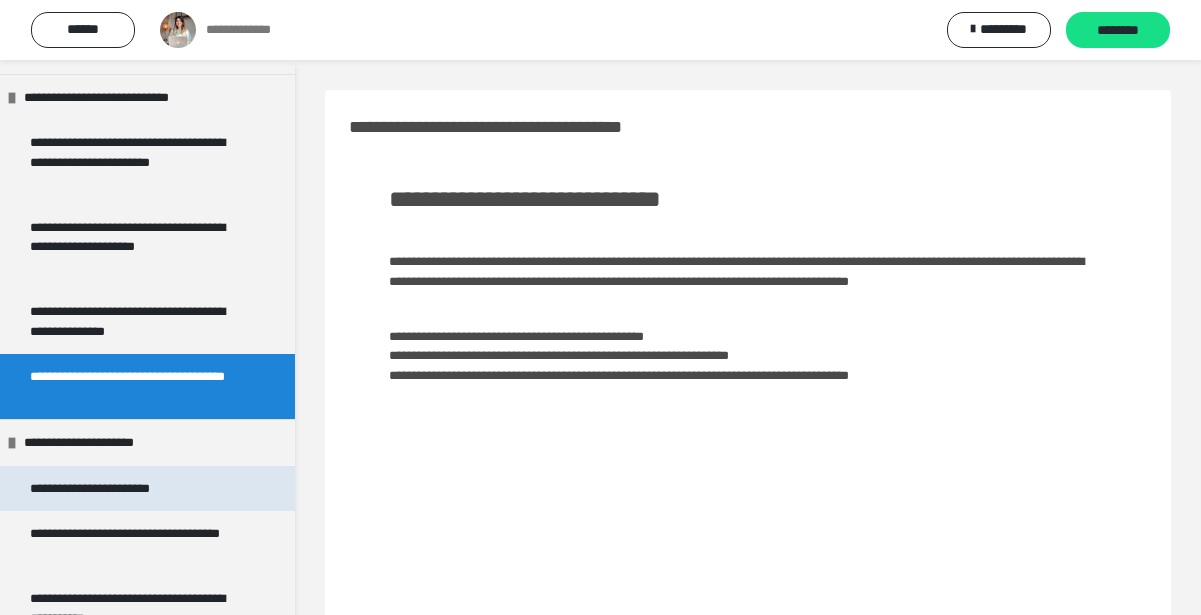 click on "**********" at bounding box center (113, 489) 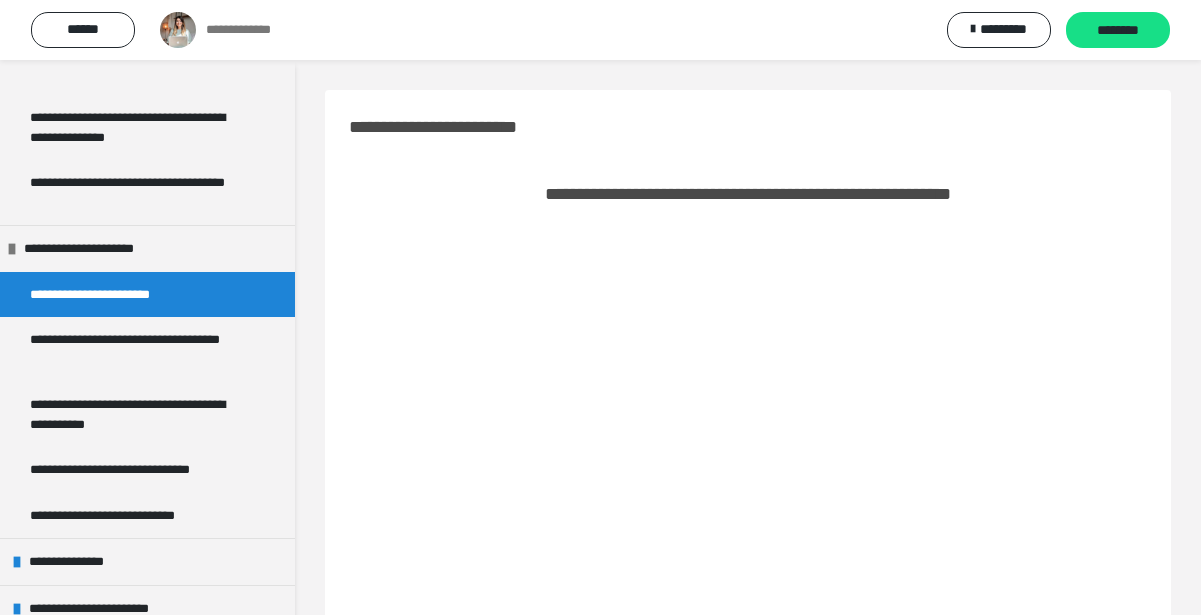 scroll, scrollTop: 1897, scrollLeft: 0, axis: vertical 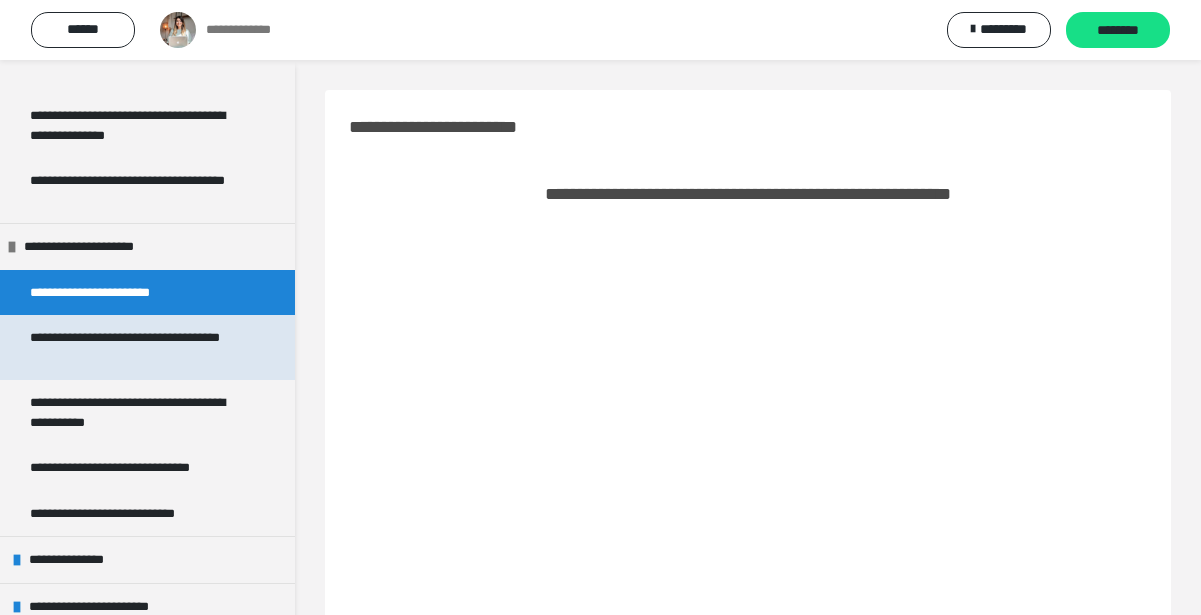 click on "**********" at bounding box center [139, 347] 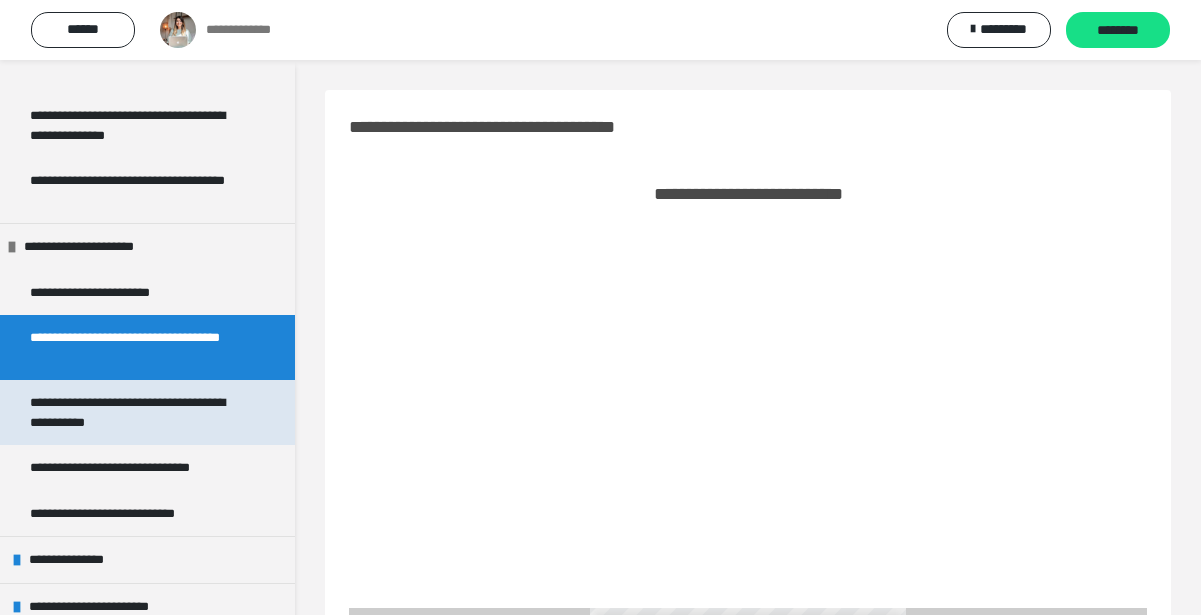 scroll, scrollTop: 1952, scrollLeft: 0, axis: vertical 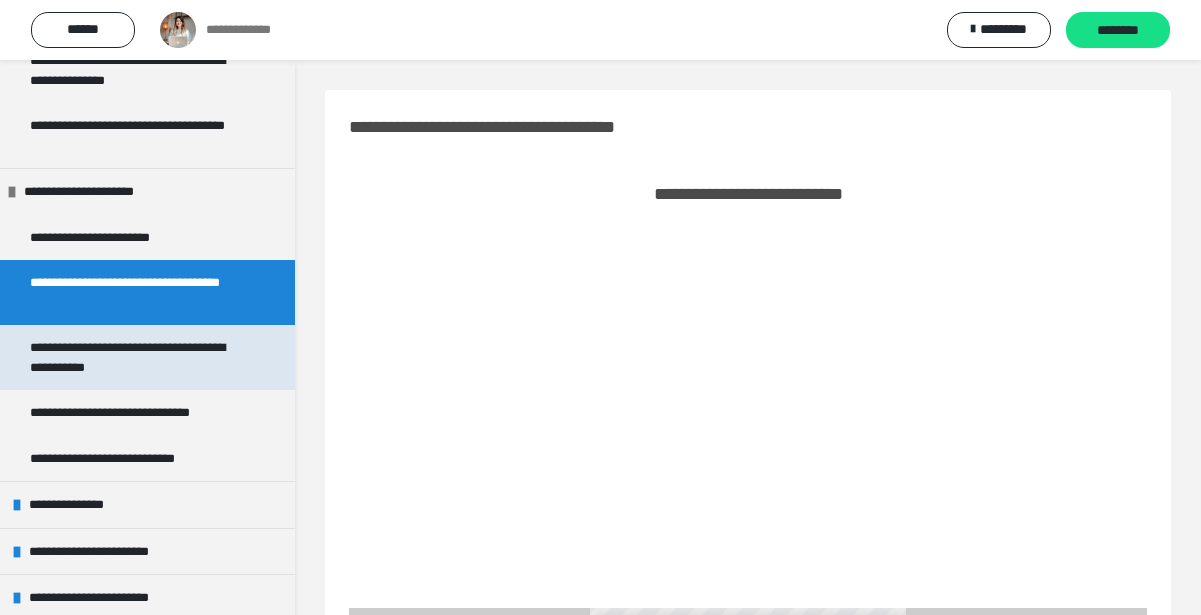 click on "**********" at bounding box center [139, 357] 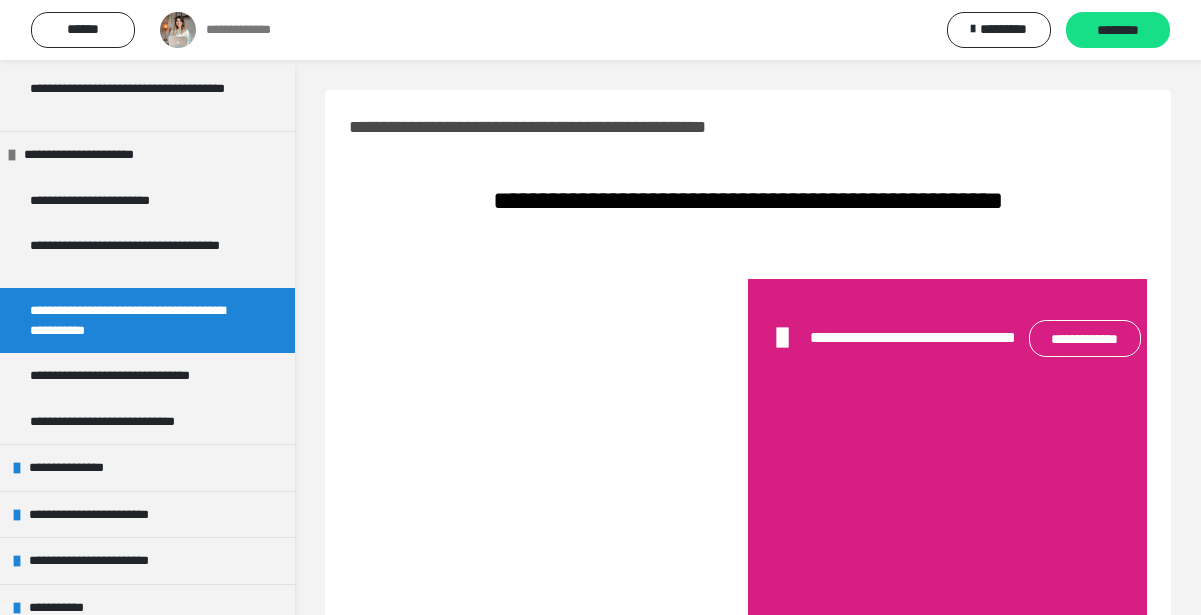 scroll, scrollTop: 2009, scrollLeft: 0, axis: vertical 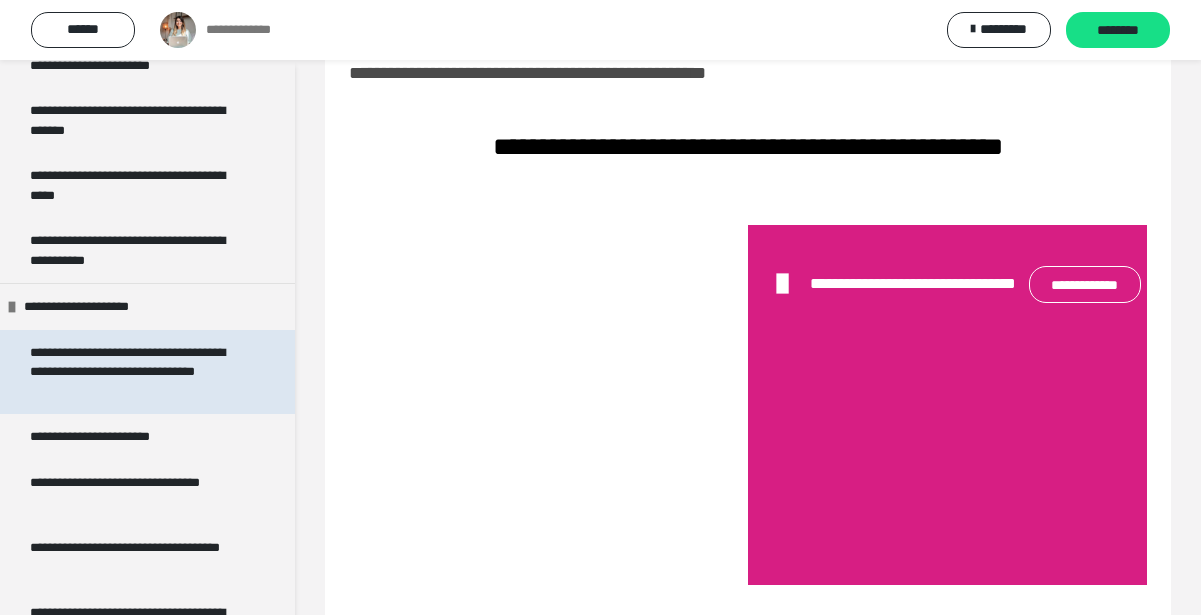 click on "**********" at bounding box center (139, 372) 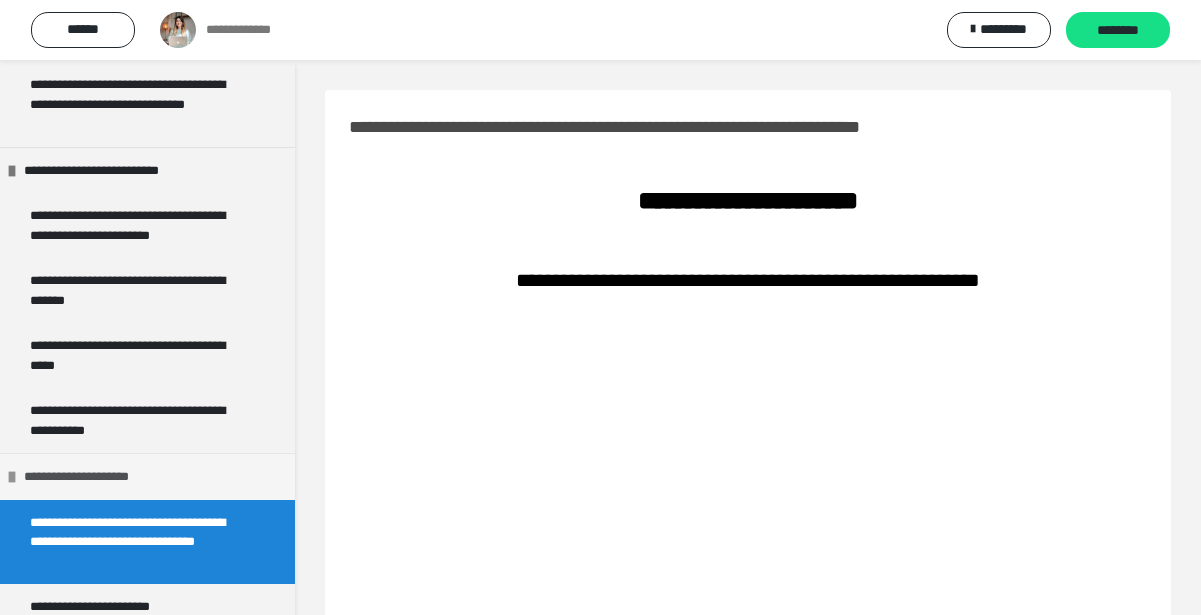scroll, scrollTop: 459, scrollLeft: 0, axis: vertical 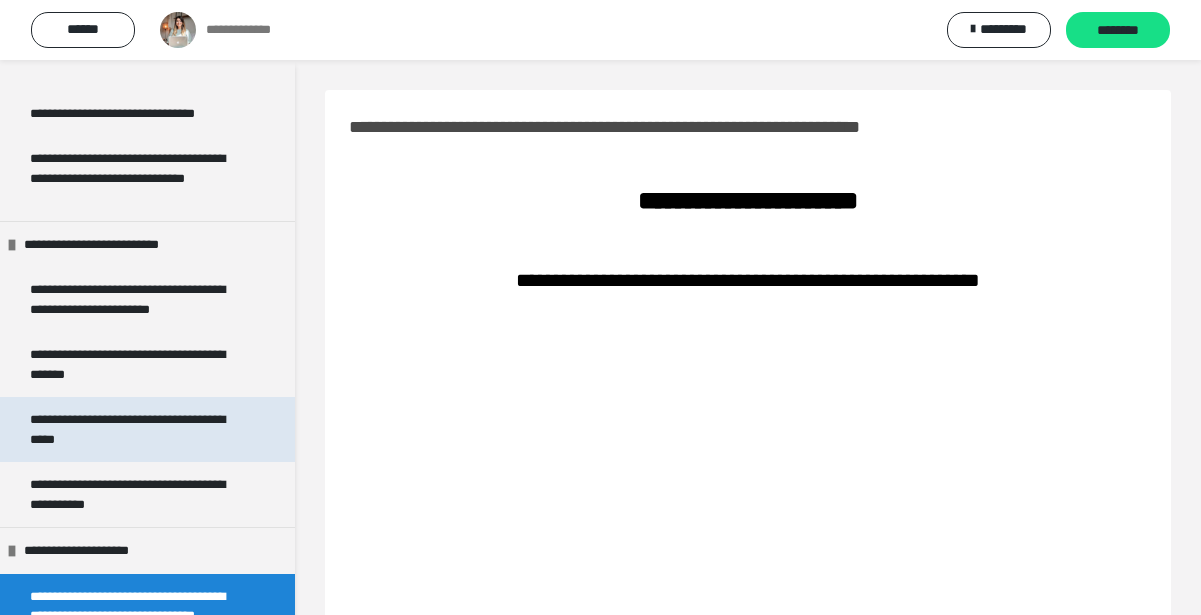 click on "**********" at bounding box center [139, 429] 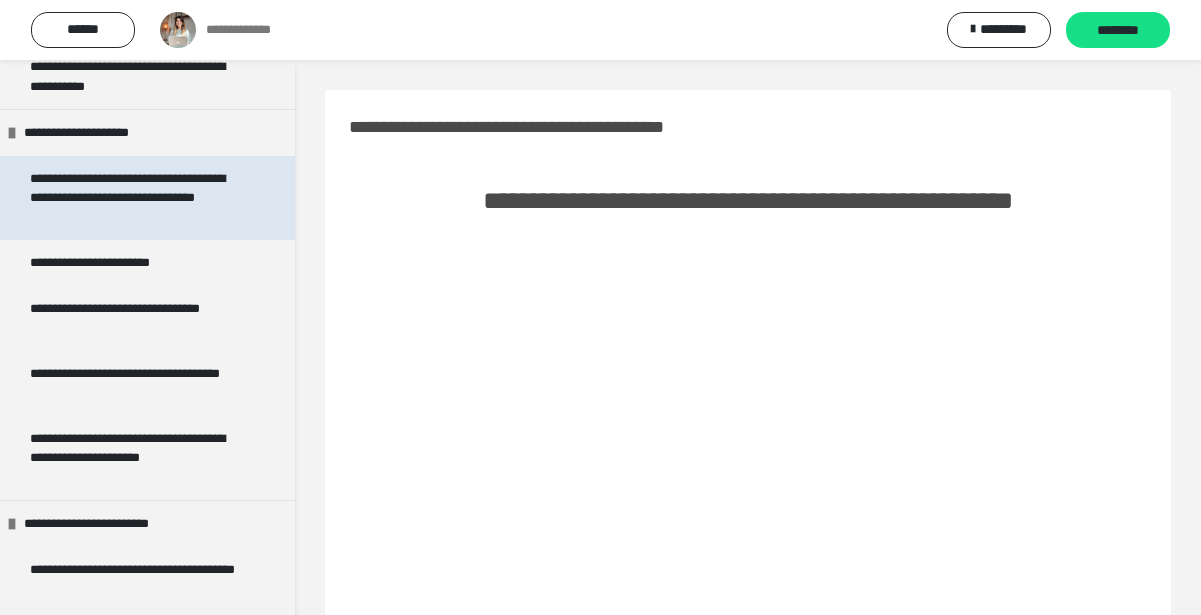 scroll, scrollTop: 965, scrollLeft: 0, axis: vertical 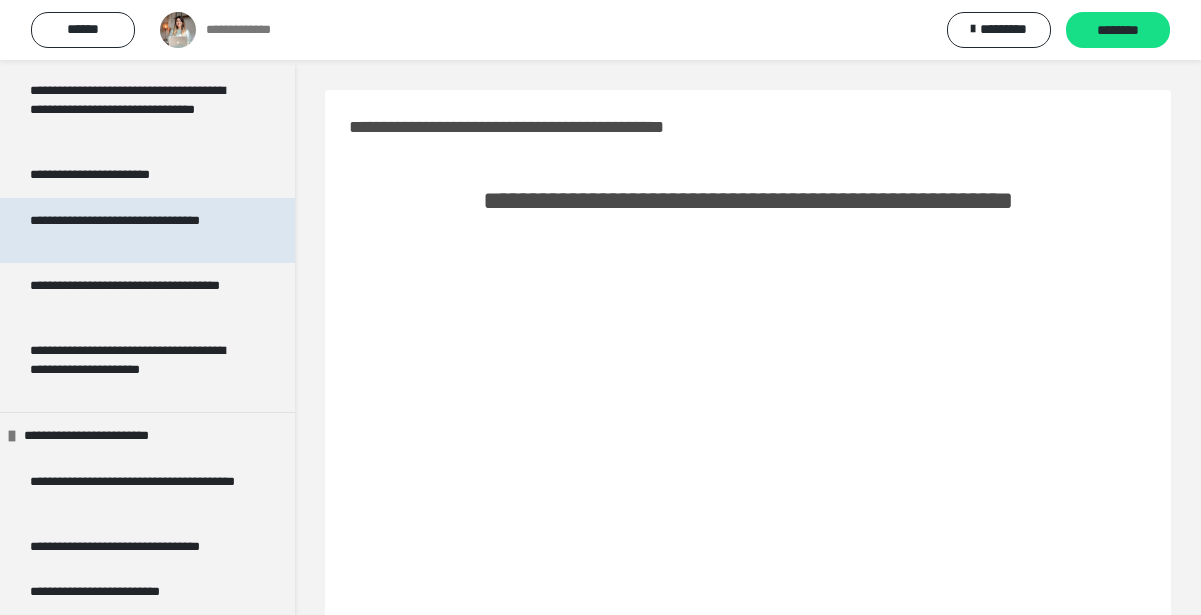 click on "**********" at bounding box center [139, 230] 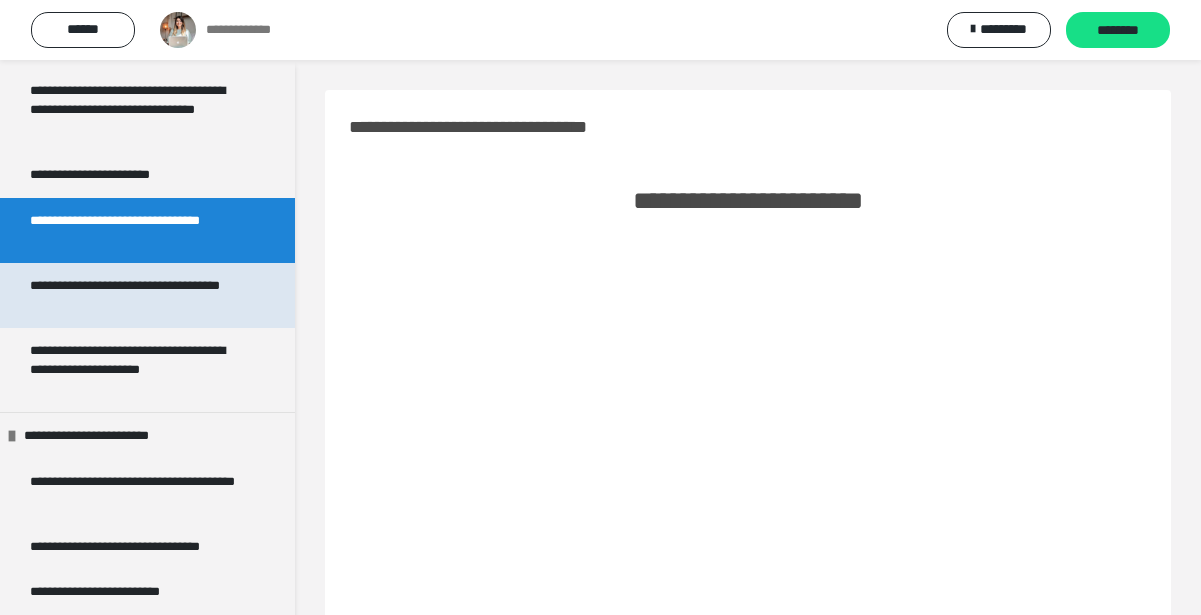 click on "**********" at bounding box center [139, 295] 